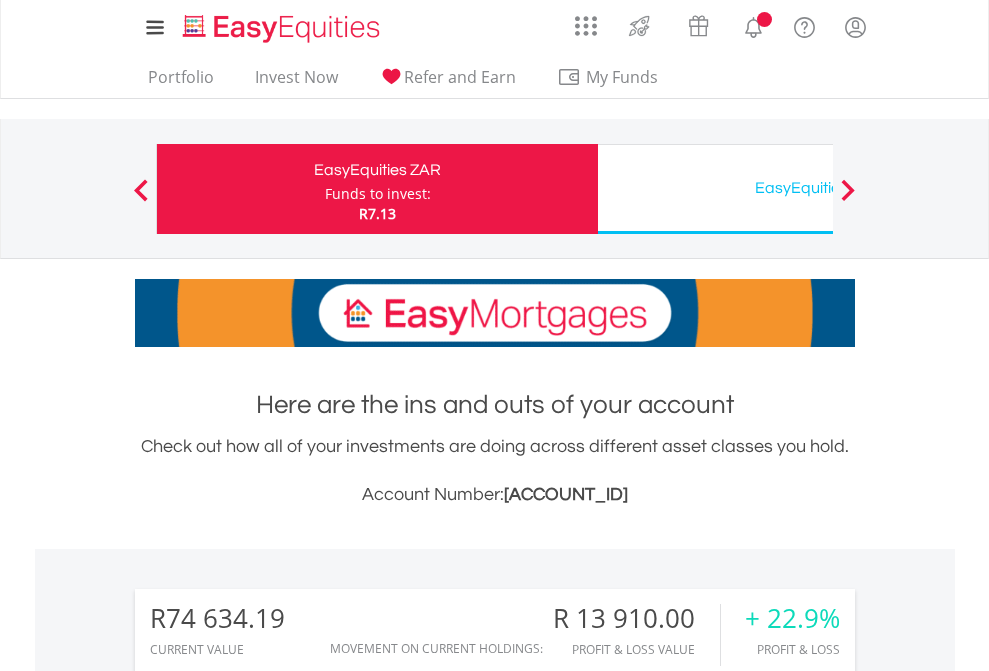 scroll, scrollTop: 0, scrollLeft: 0, axis: both 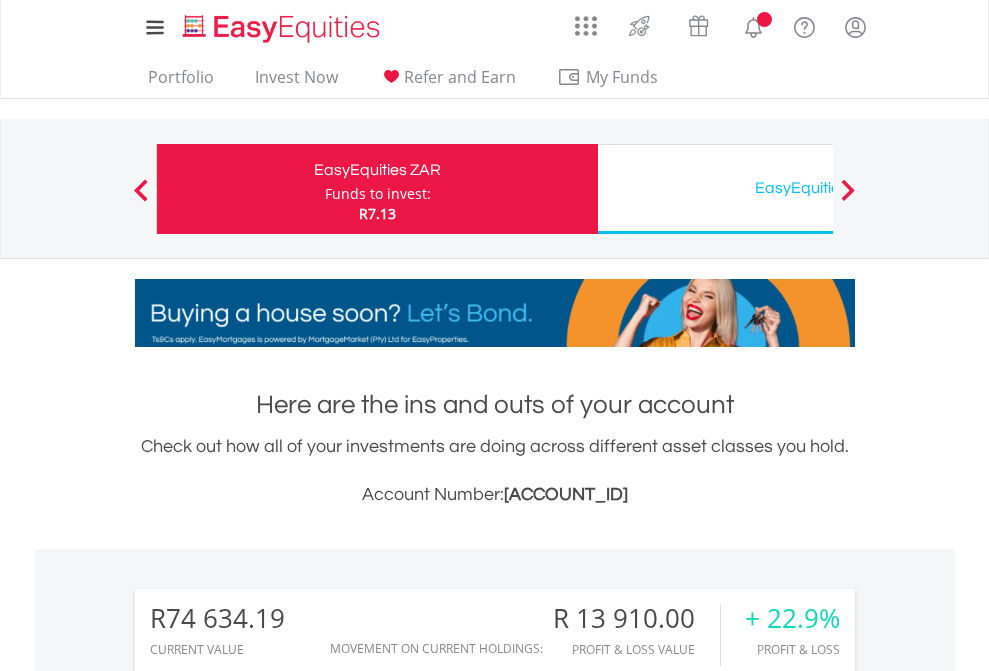 click on "Funds to invest:" at bounding box center (378, 194) 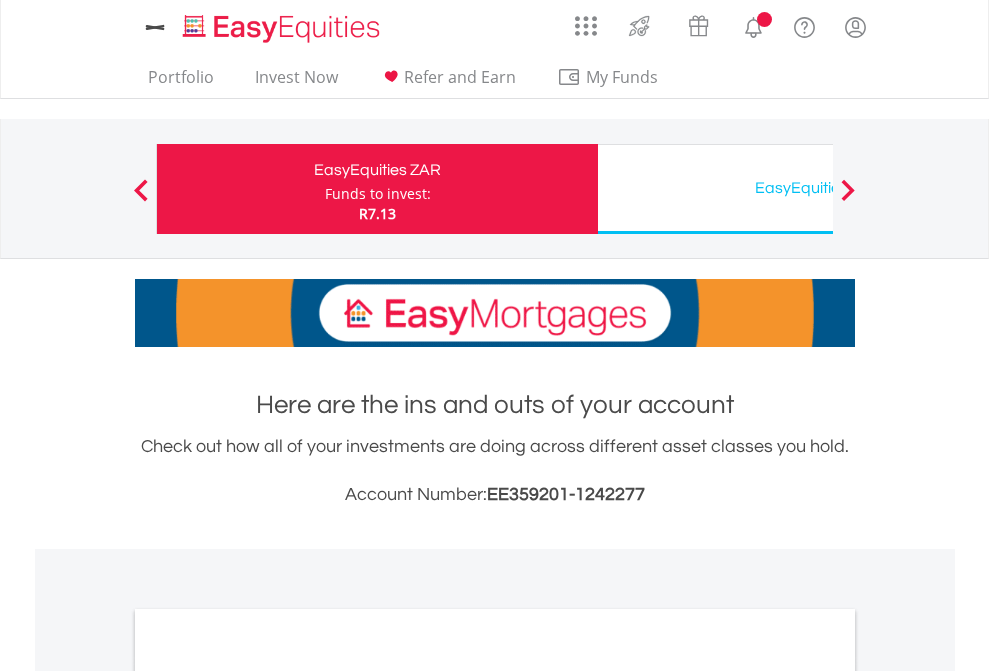 scroll, scrollTop: 0, scrollLeft: 0, axis: both 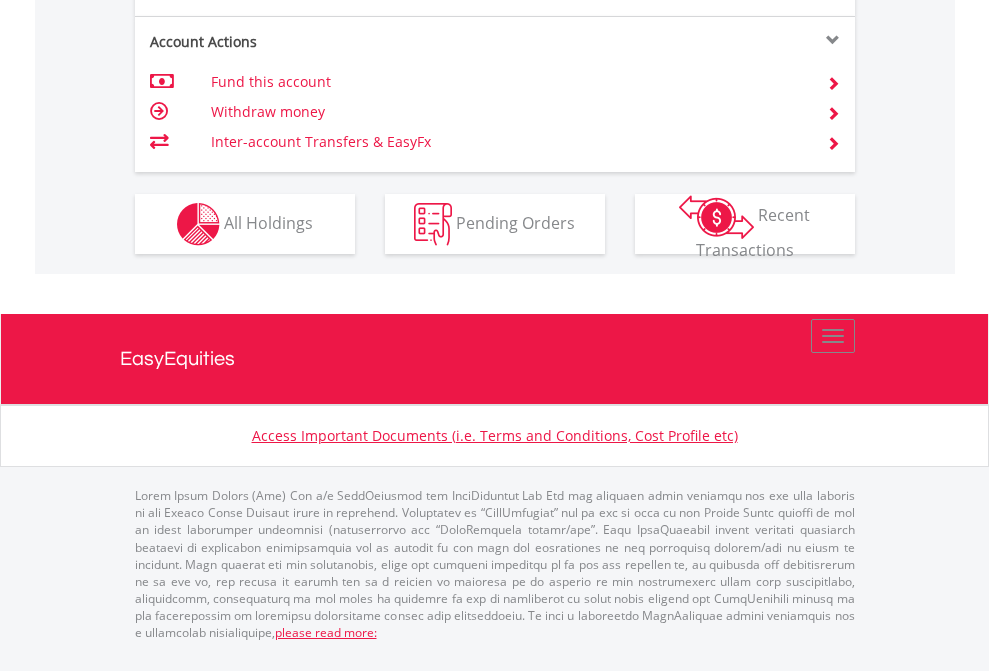 click on "Investment types" at bounding box center [706, -337] 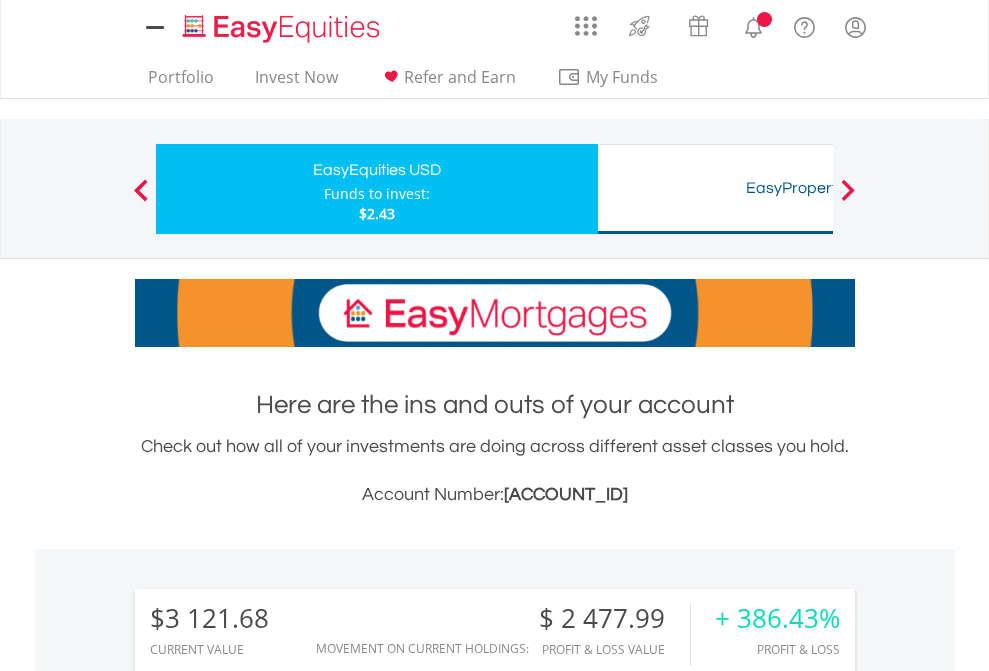 scroll, scrollTop: 0, scrollLeft: 0, axis: both 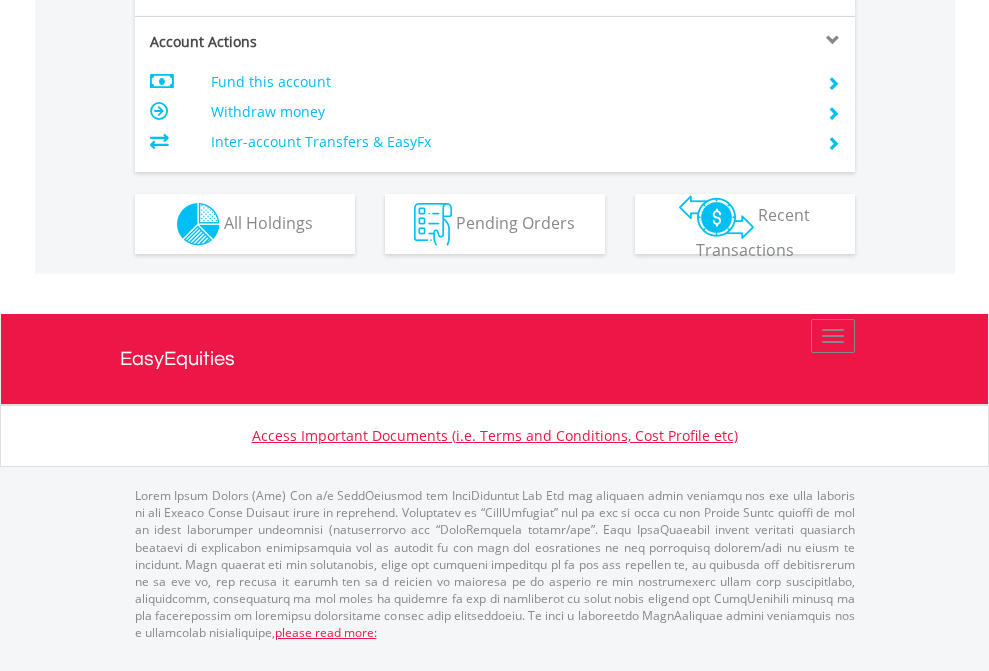 click on "Investment types" at bounding box center [706, -337] 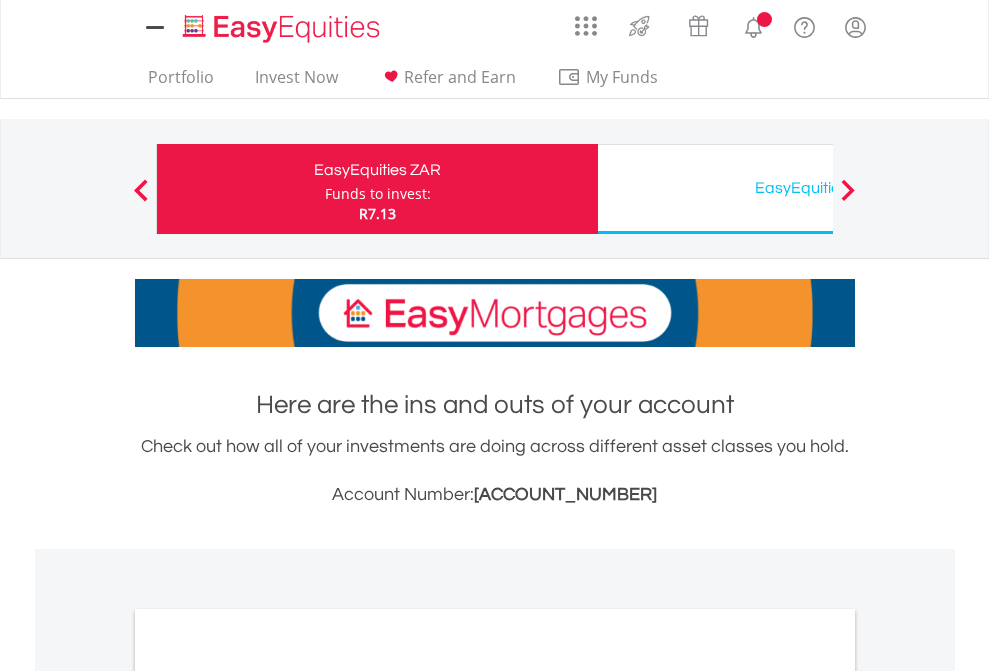 scroll, scrollTop: 1202, scrollLeft: 0, axis: vertical 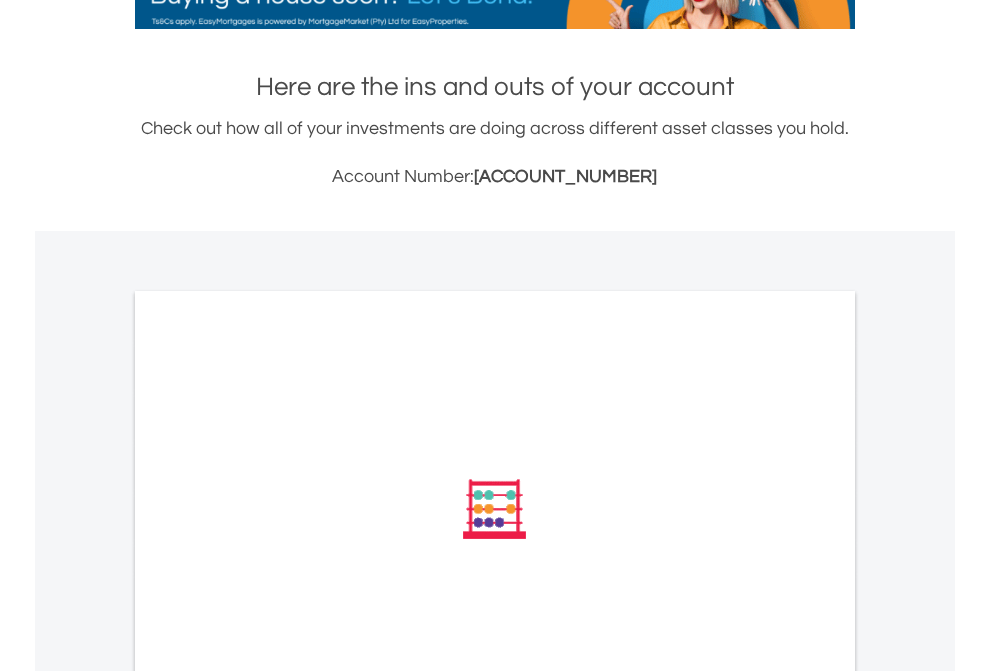 click on "All Holdings" at bounding box center (268, 778) 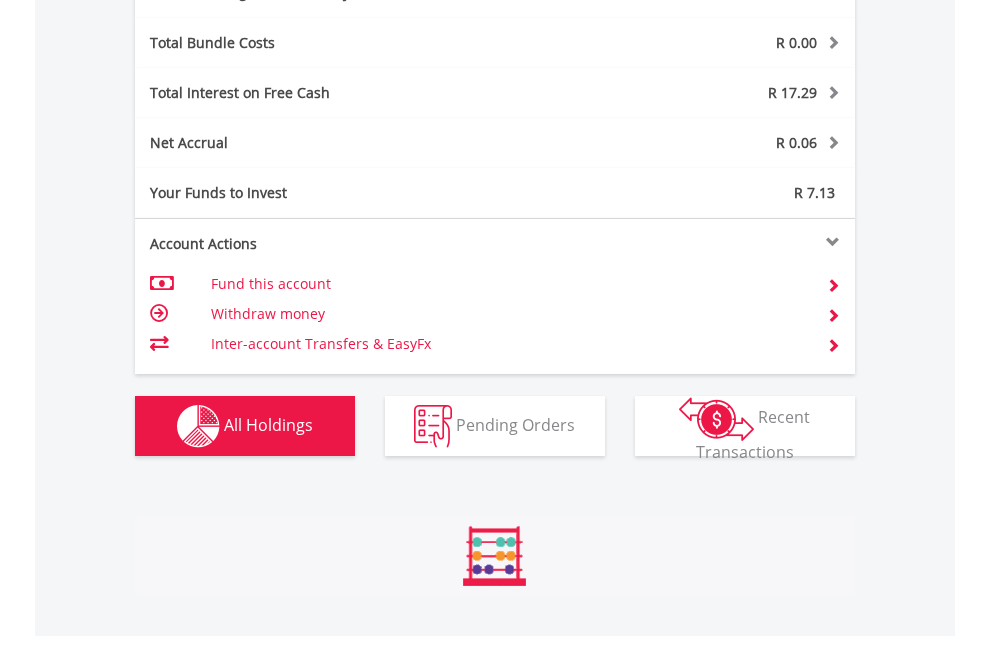 scroll, scrollTop: 999808, scrollLeft: 999687, axis: both 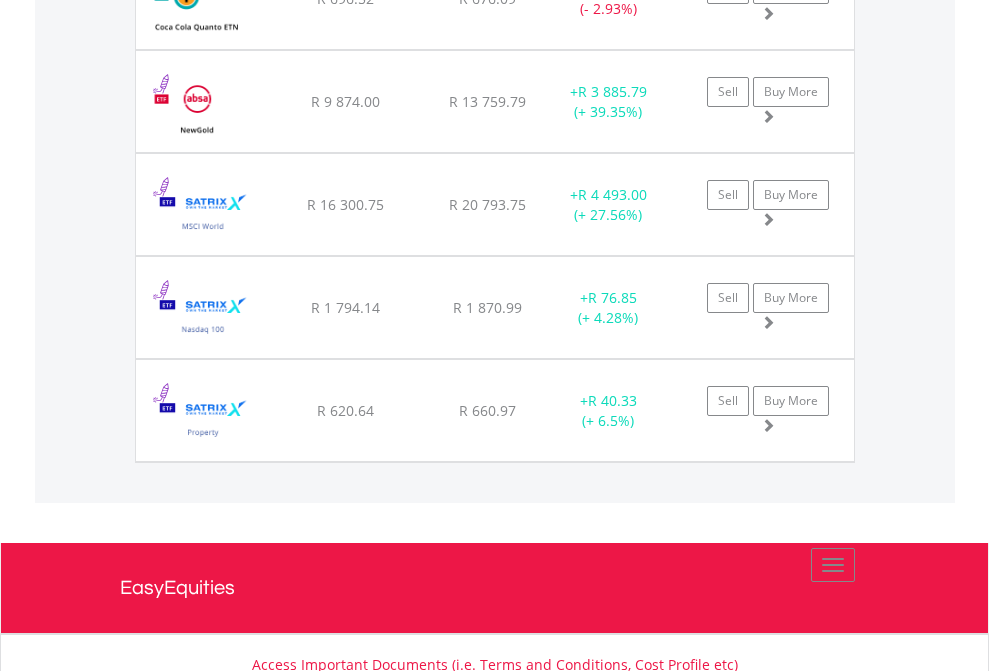 click on "EasyEquities USD" at bounding box center [818, -2196] 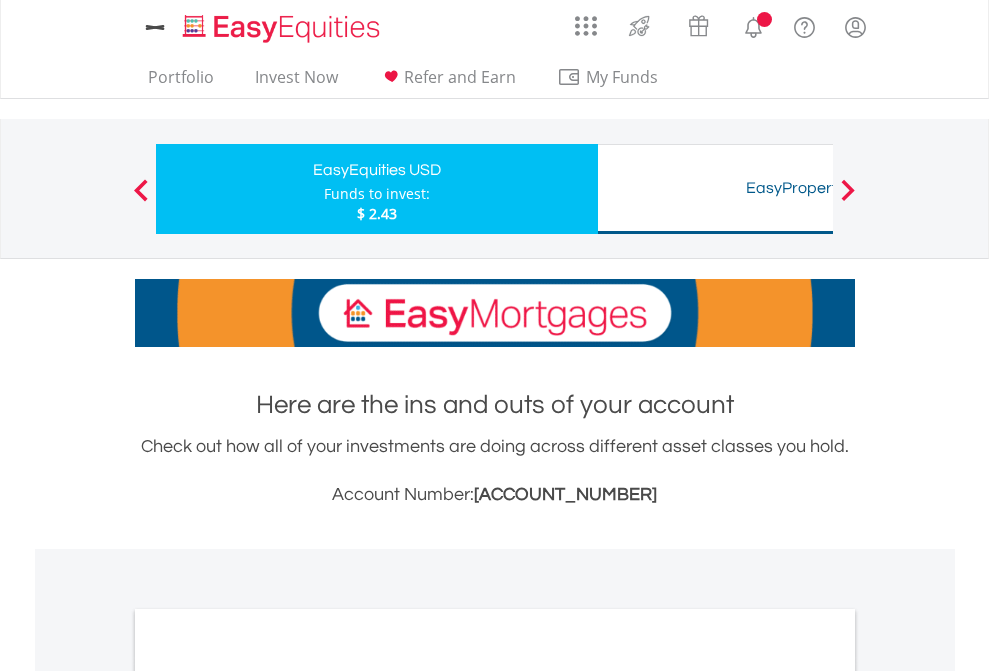 click on "All Holdings" at bounding box center [268, 1096] 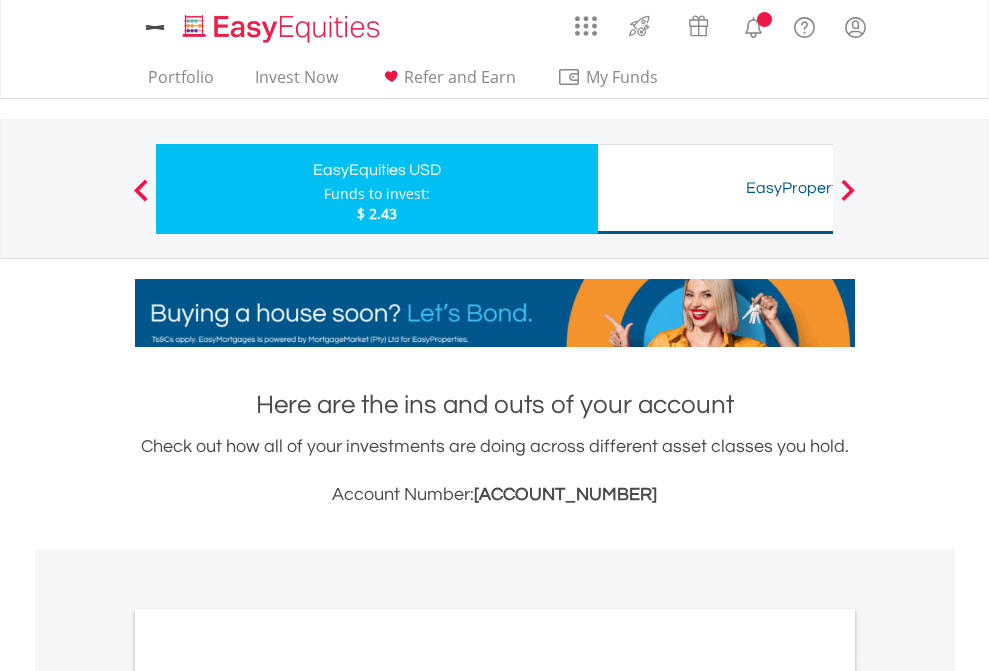 scroll, scrollTop: 1202, scrollLeft: 0, axis: vertical 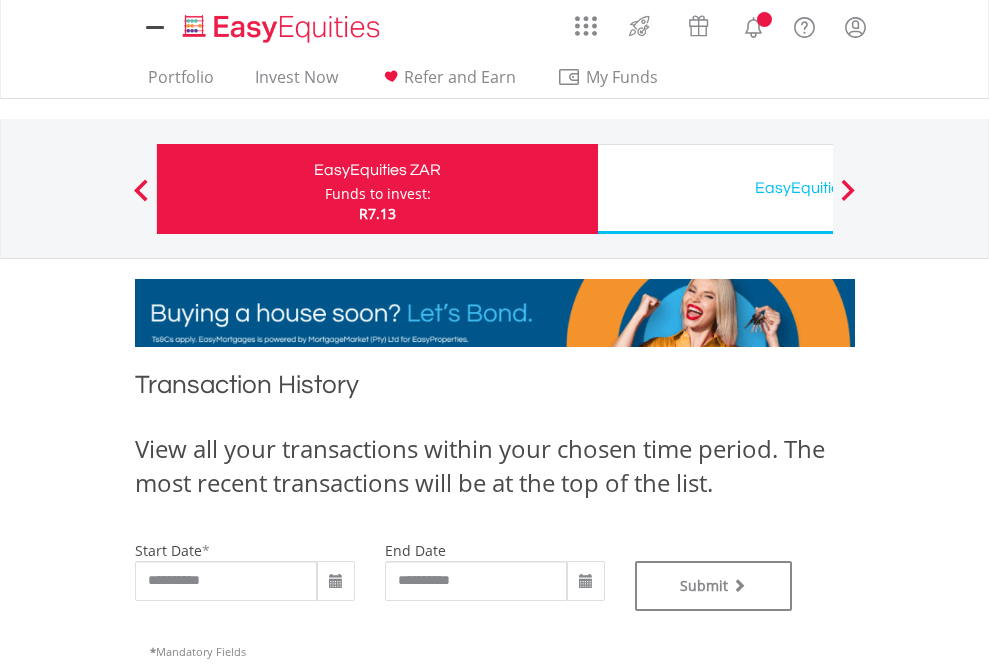 click on "EasyEquities USD" at bounding box center [818, 188] 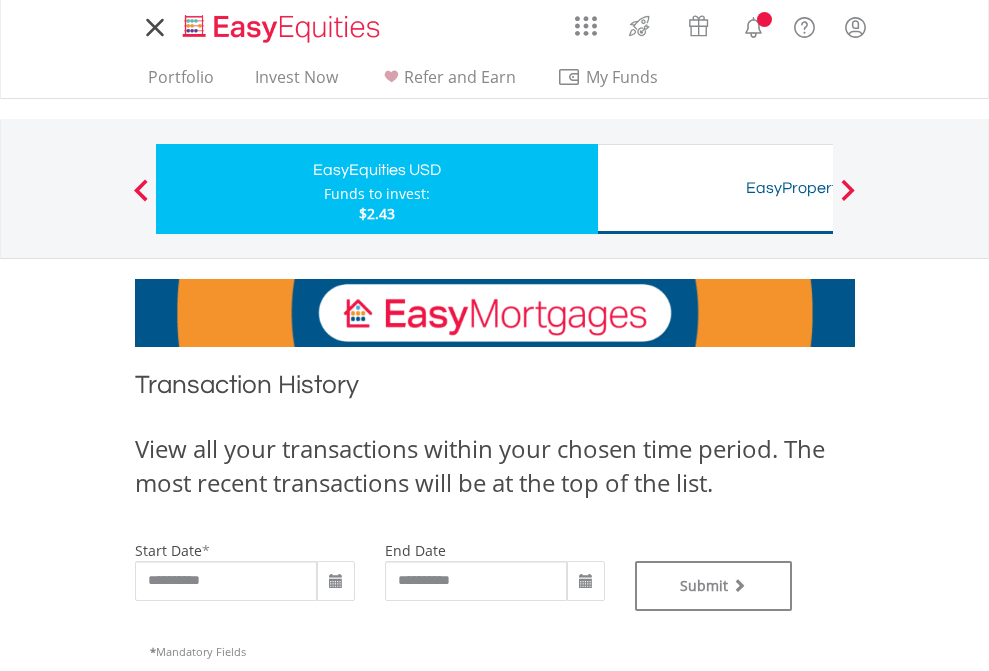 scroll, scrollTop: 0, scrollLeft: 0, axis: both 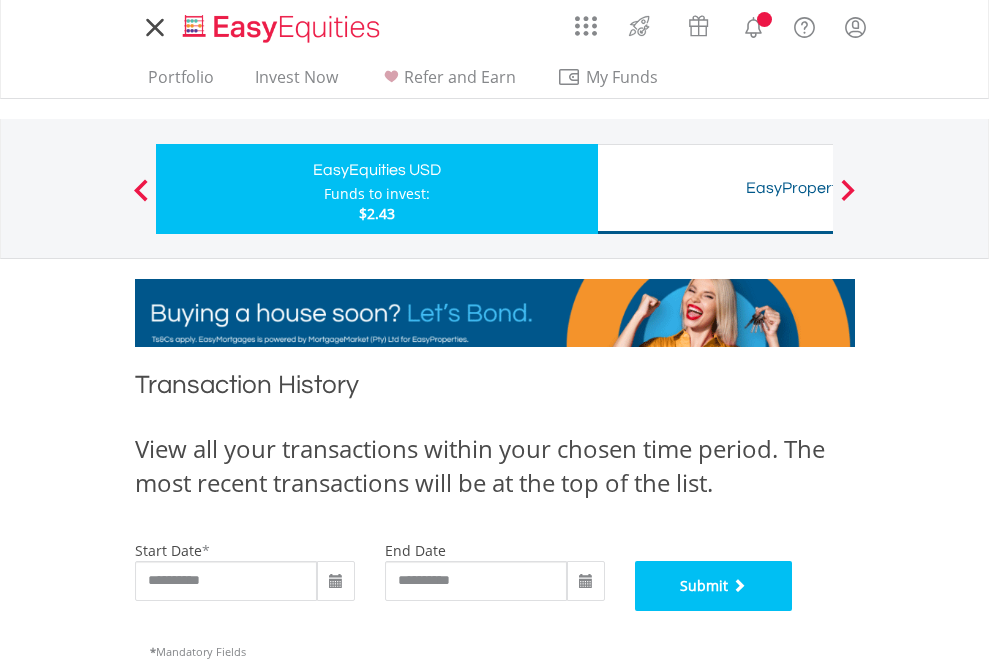 click on "Submit" at bounding box center [714, 586] 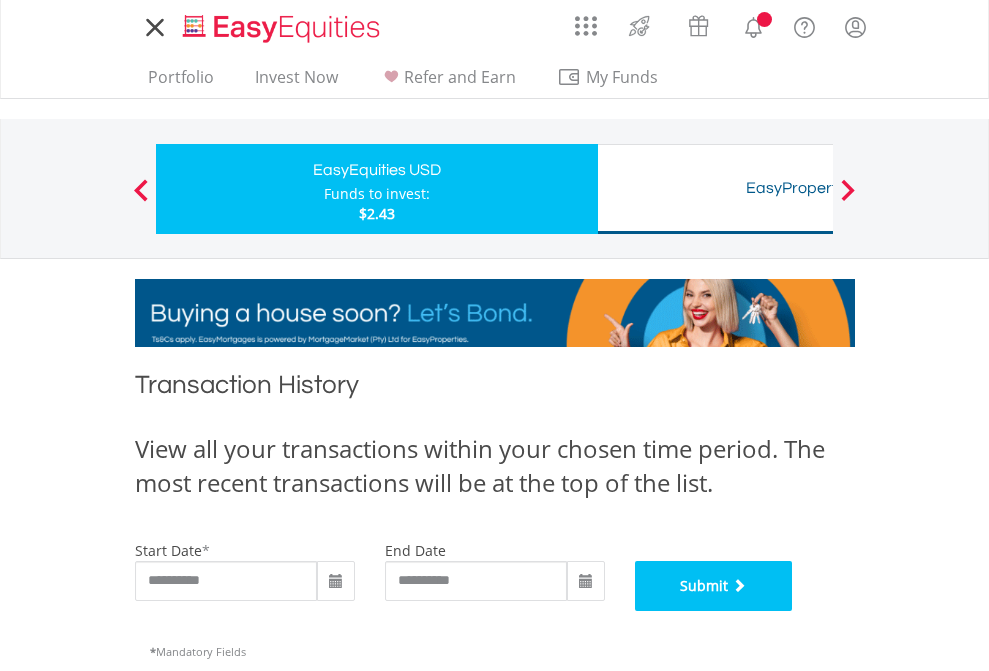 scroll, scrollTop: 811, scrollLeft: 0, axis: vertical 